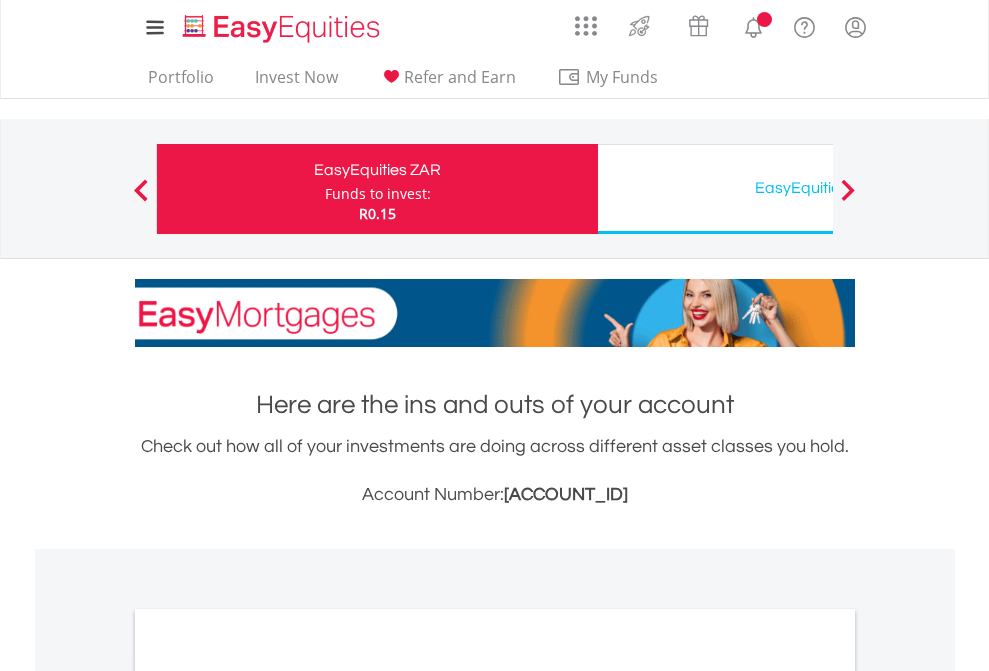 scroll, scrollTop: 0, scrollLeft: 0, axis: both 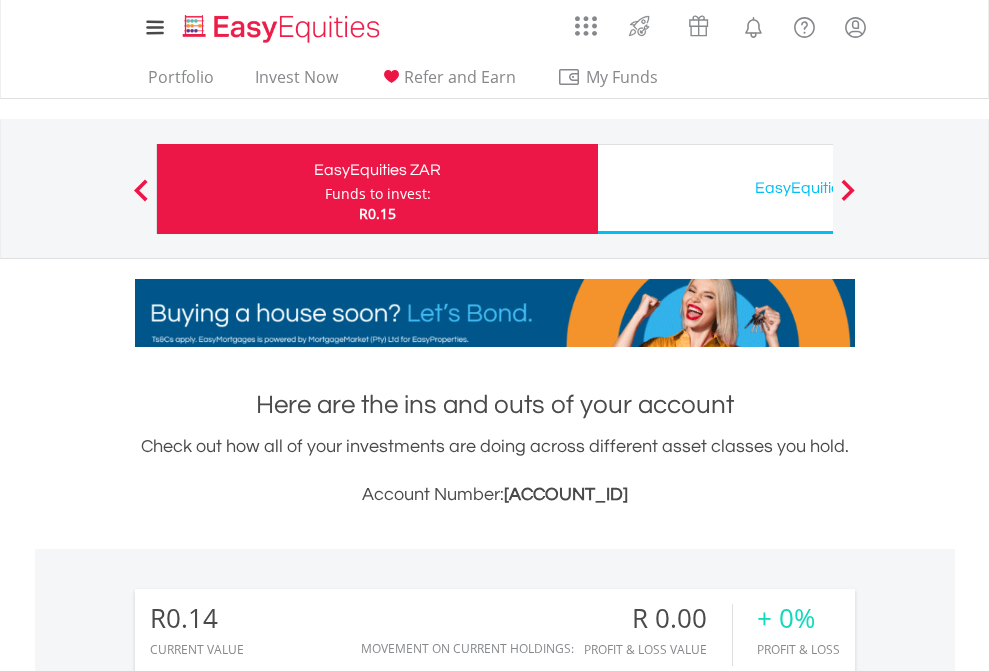 click on "Funds to invest:" at bounding box center (378, 194) 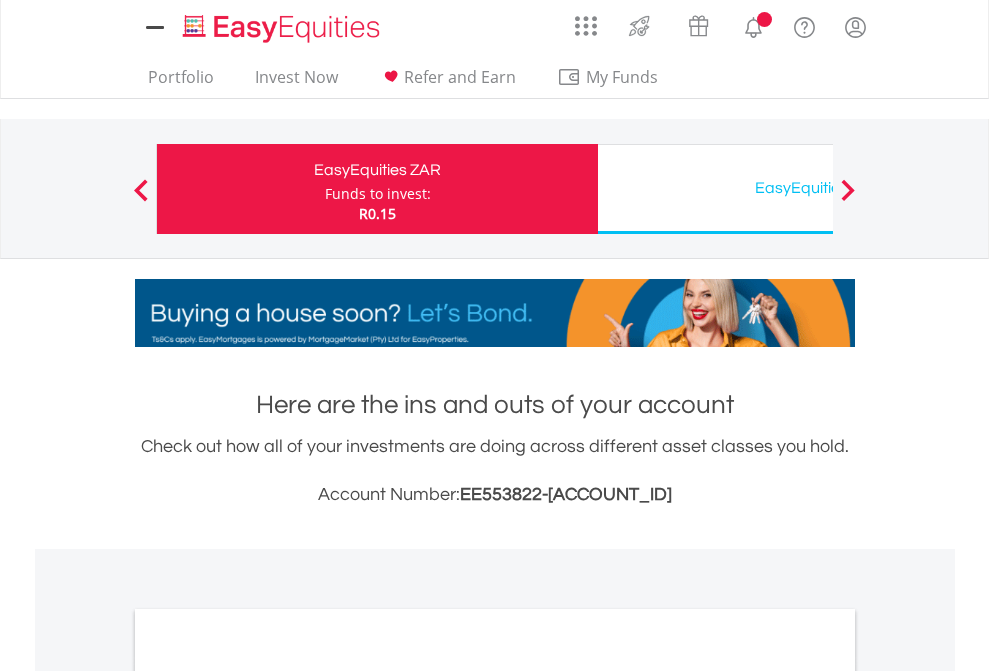 scroll, scrollTop: 0, scrollLeft: 0, axis: both 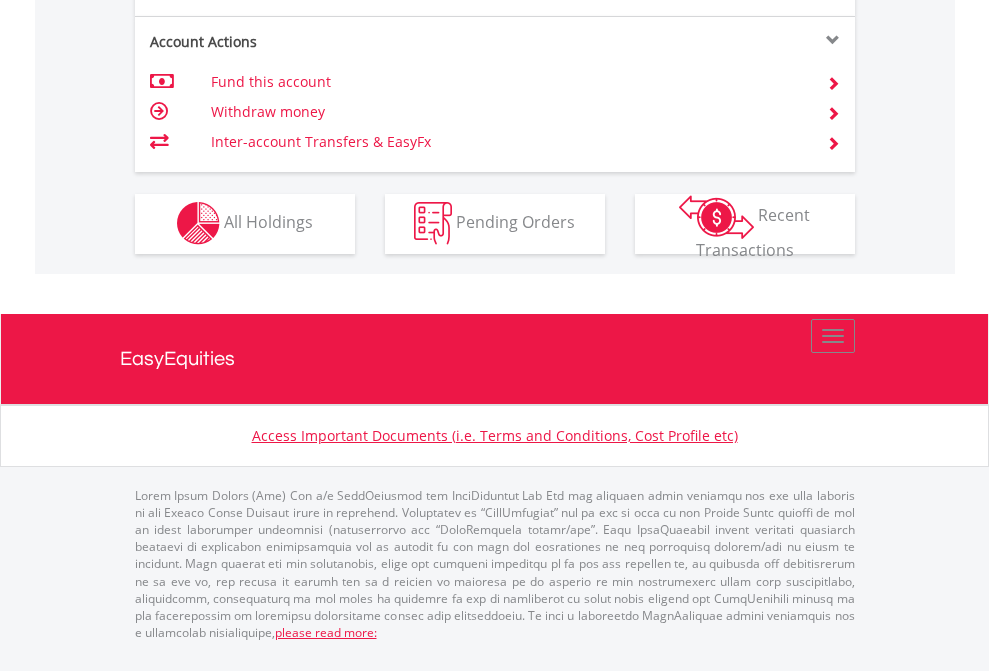 click on "Investment types" at bounding box center [706, -353] 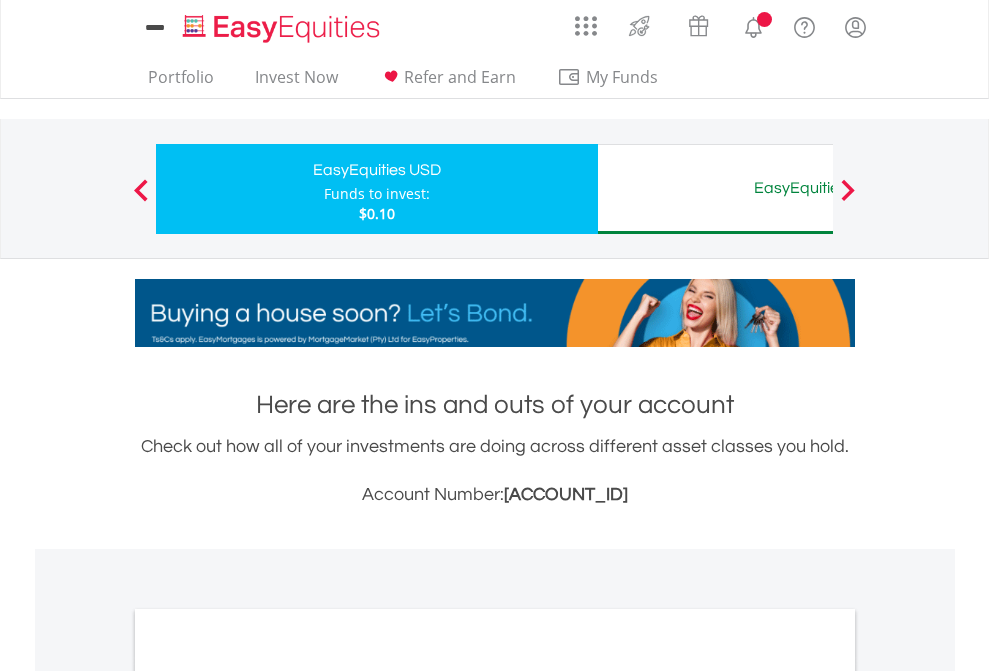 scroll, scrollTop: 0, scrollLeft: 0, axis: both 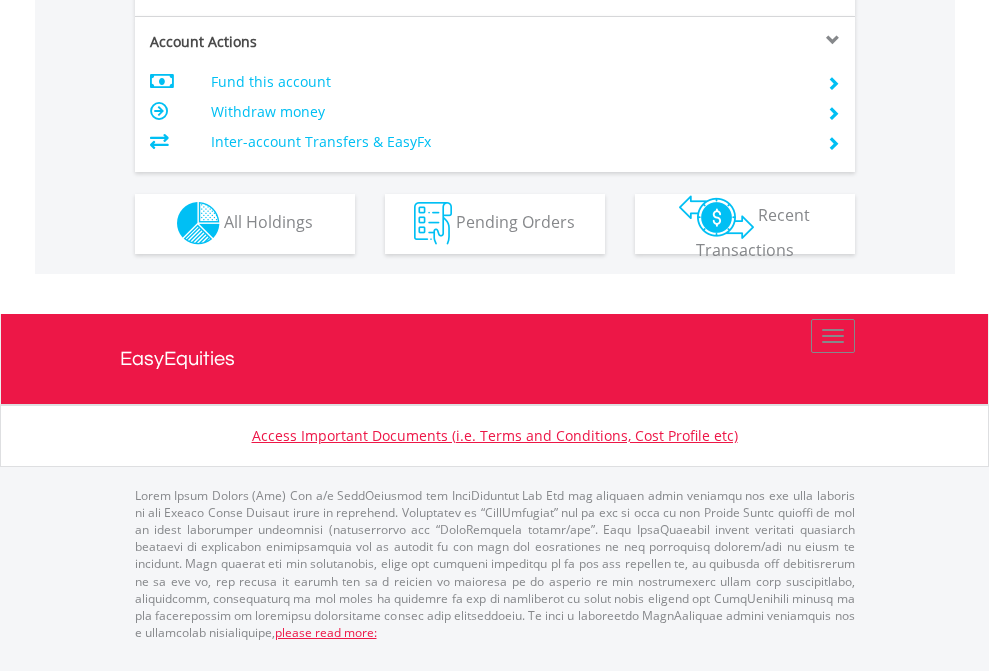 click on "Investment types" at bounding box center [706, -353] 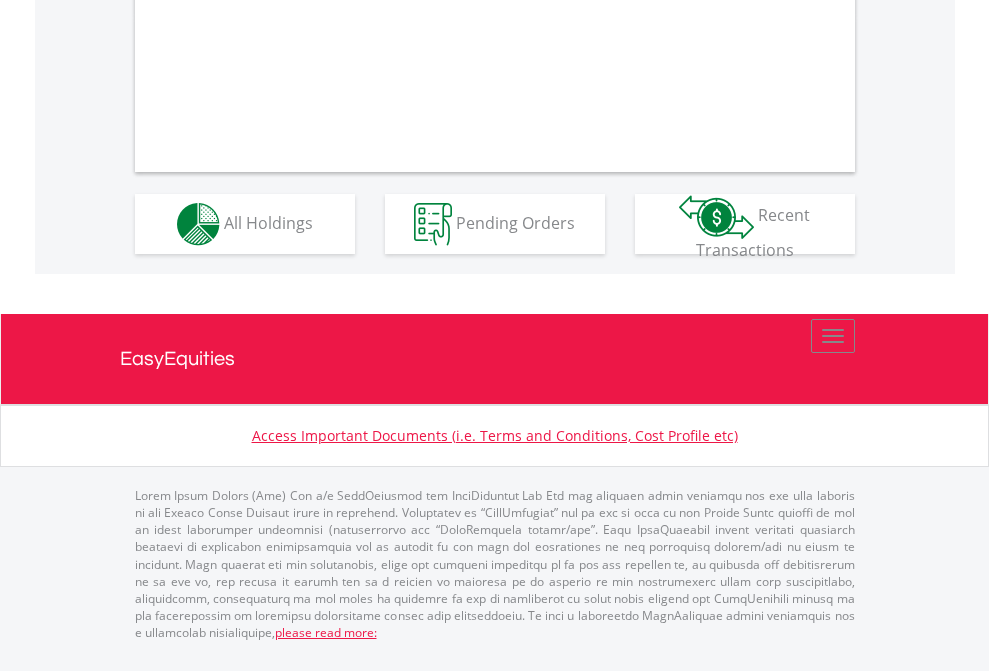 scroll, scrollTop: 1870, scrollLeft: 0, axis: vertical 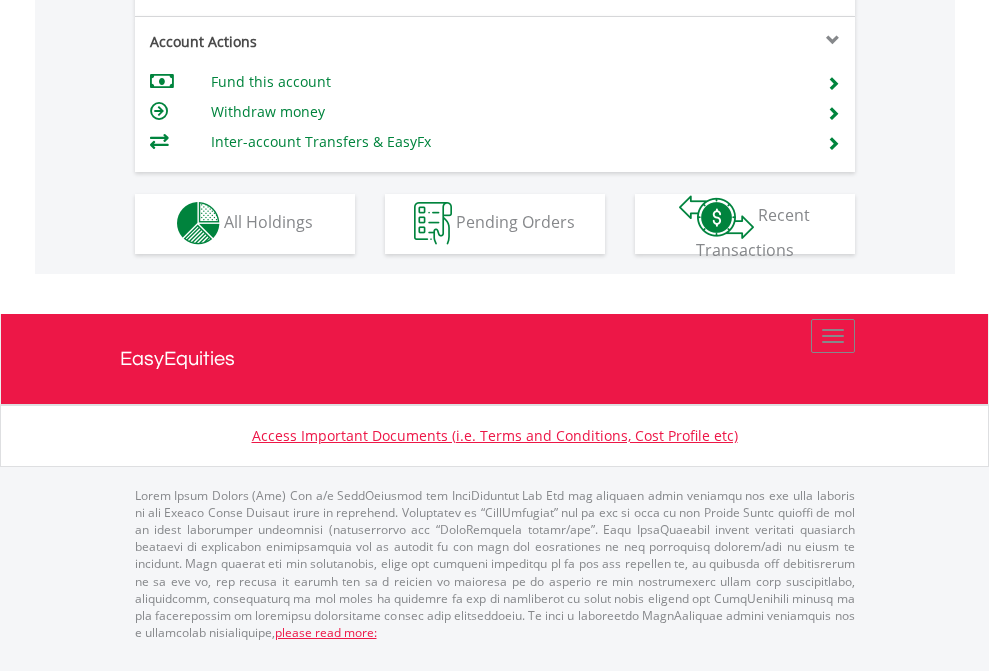 click on "Investment types" at bounding box center [706, -353] 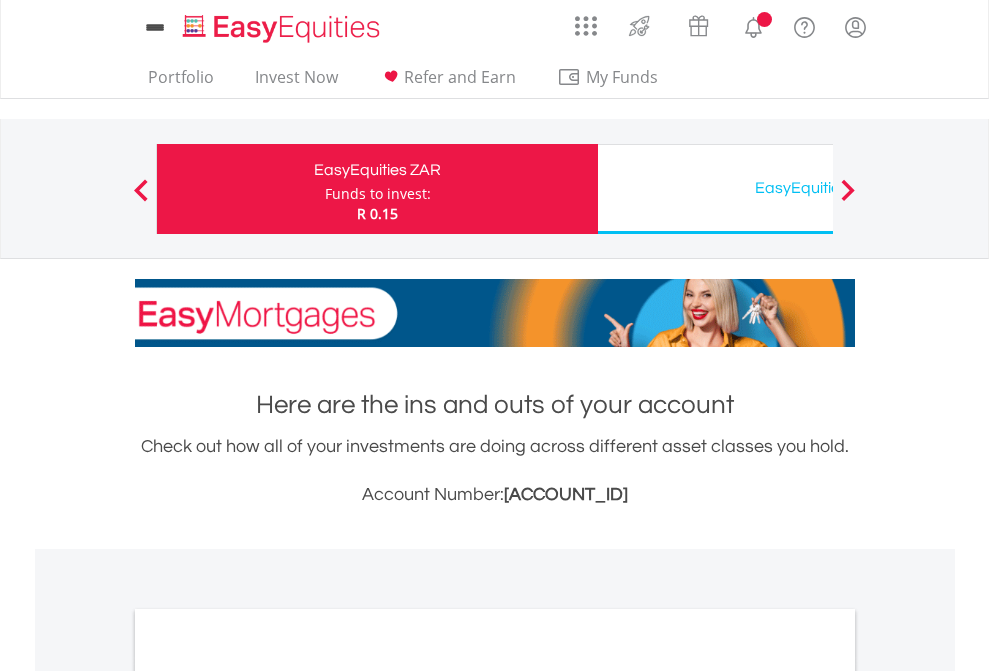 scroll, scrollTop: 0, scrollLeft: 0, axis: both 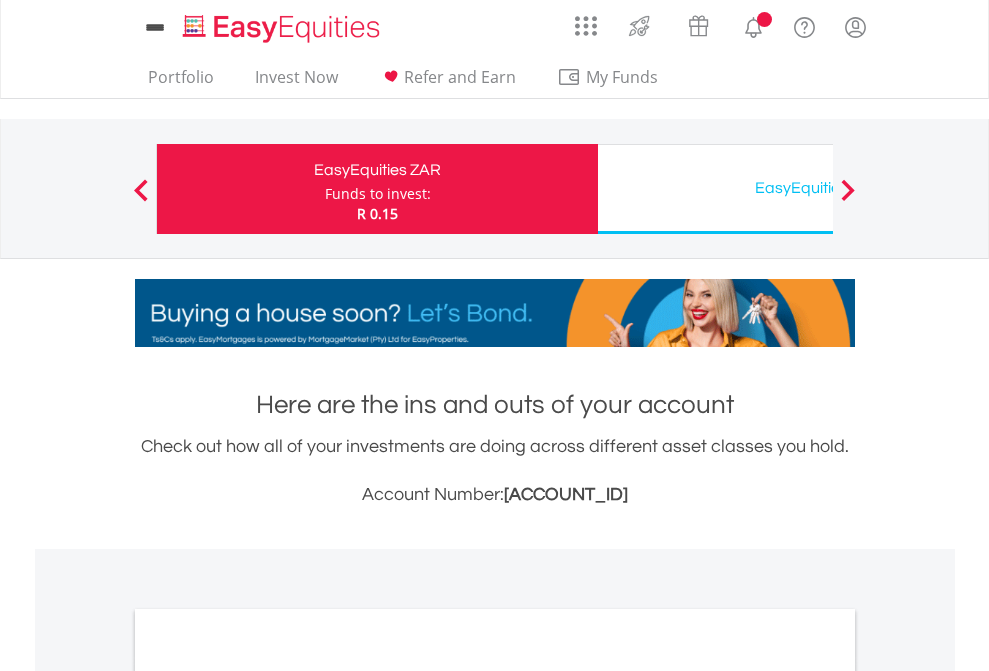 click on "All Holdings" at bounding box center (268, 1096) 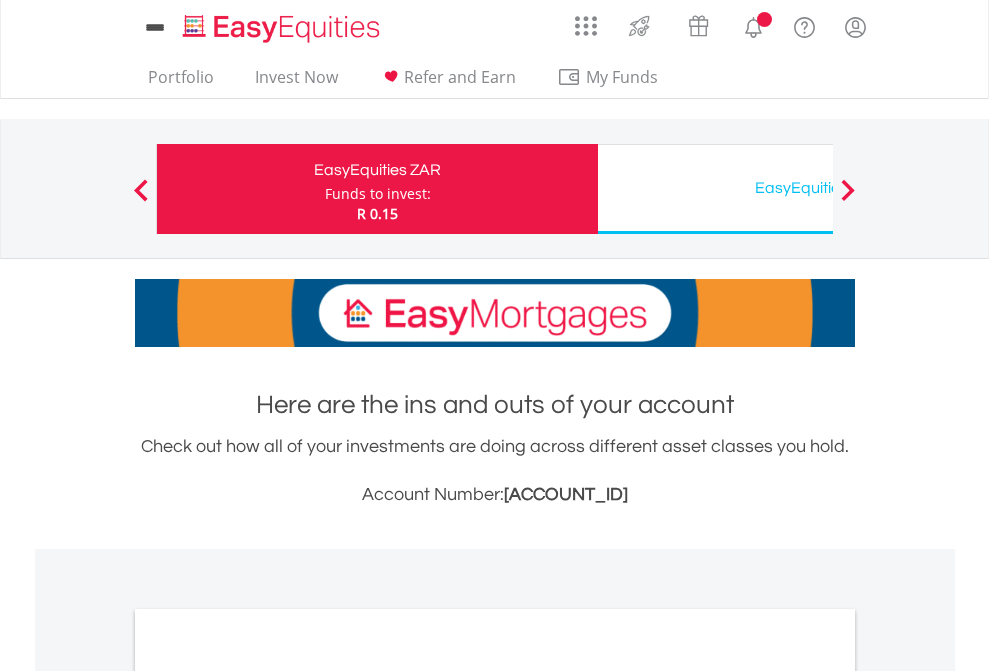 scroll, scrollTop: 1202, scrollLeft: 0, axis: vertical 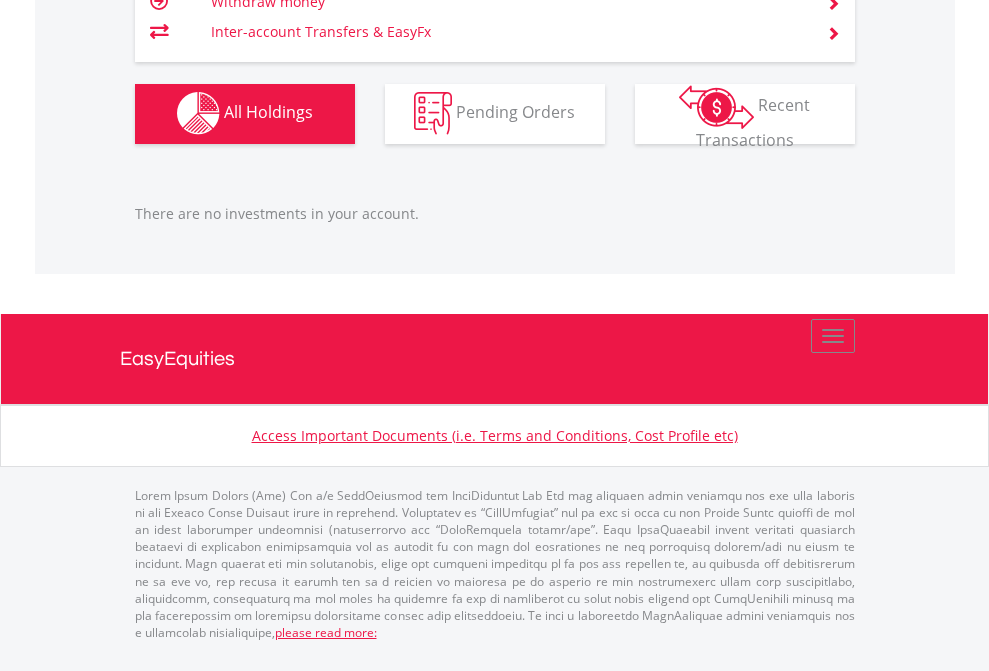 click on "EasyEquities USD" at bounding box center [818, -1142] 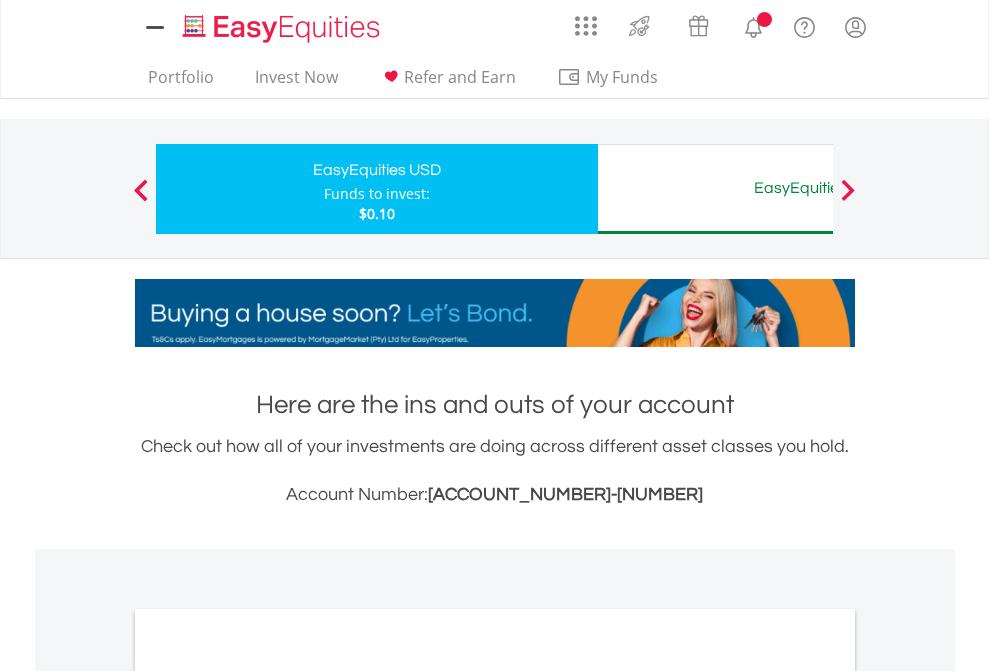 click on "All Holdings" at bounding box center (268, 1096) 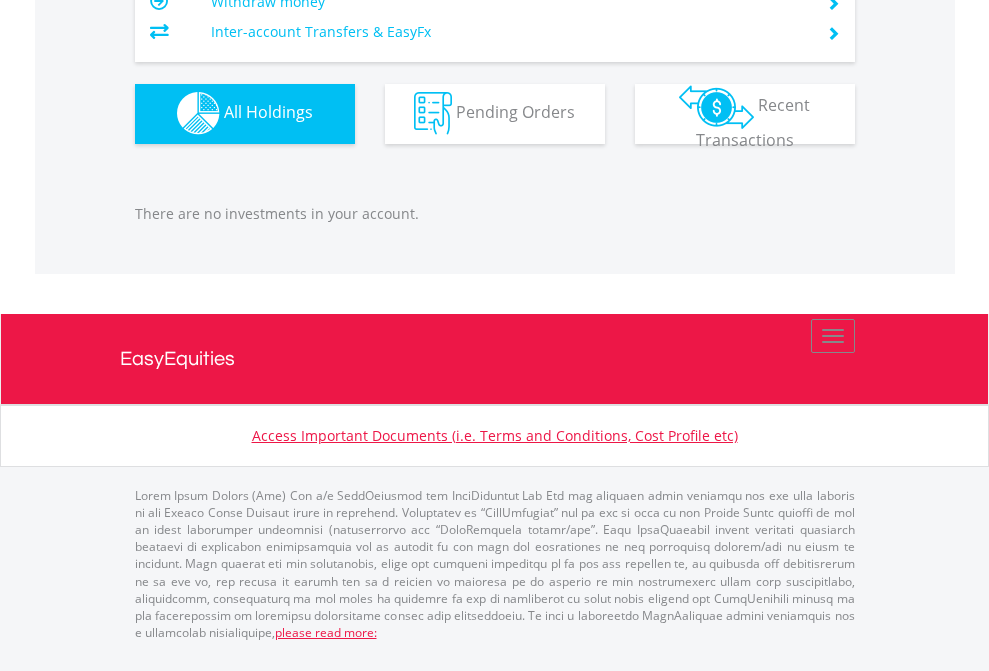 scroll, scrollTop: 1980, scrollLeft: 0, axis: vertical 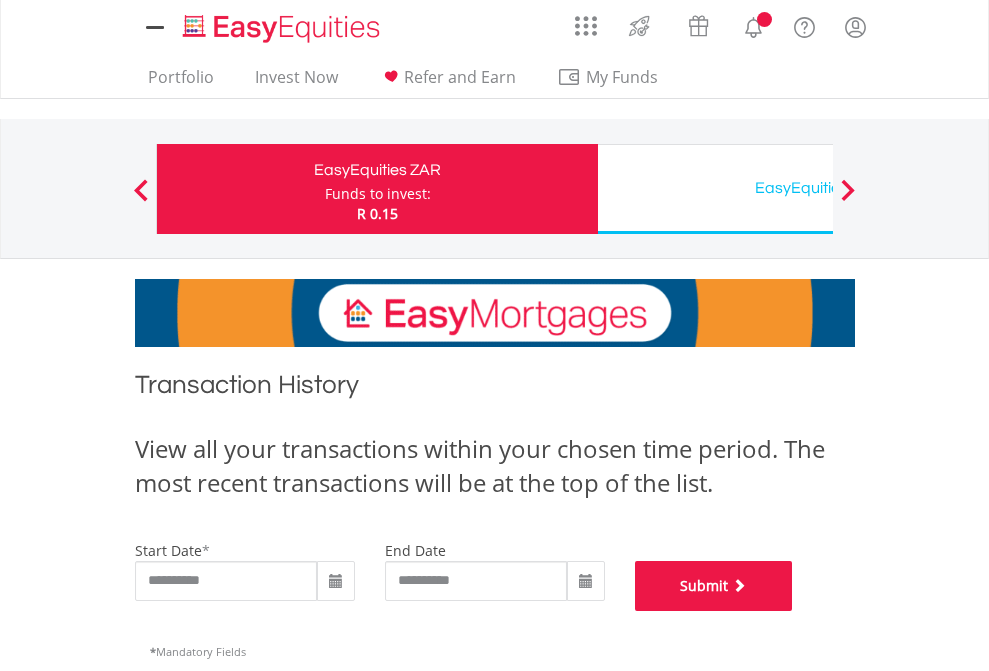 click on "Submit" at bounding box center [714, 586] 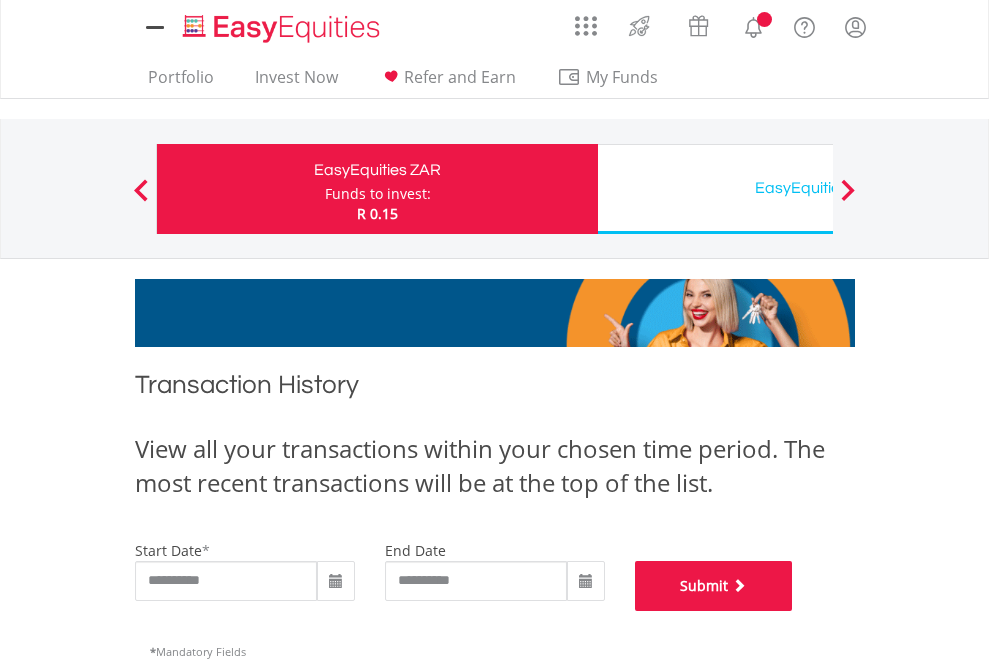 scroll, scrollTop: 811, scrollLeft: 0, axis: vertical 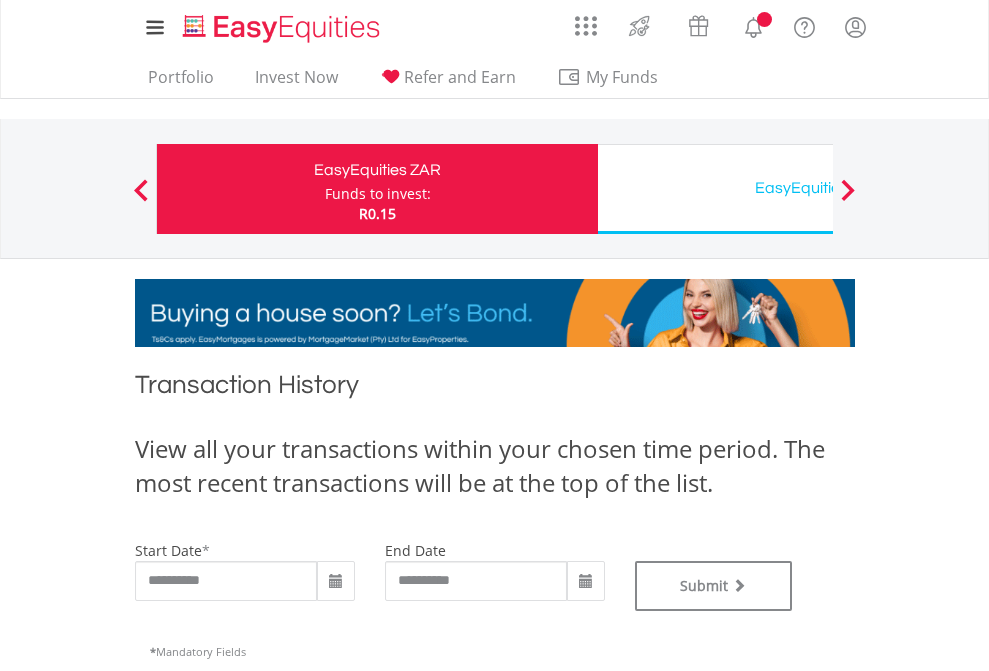 click on "EasyEquities USD" at bounding box center [818, 188] 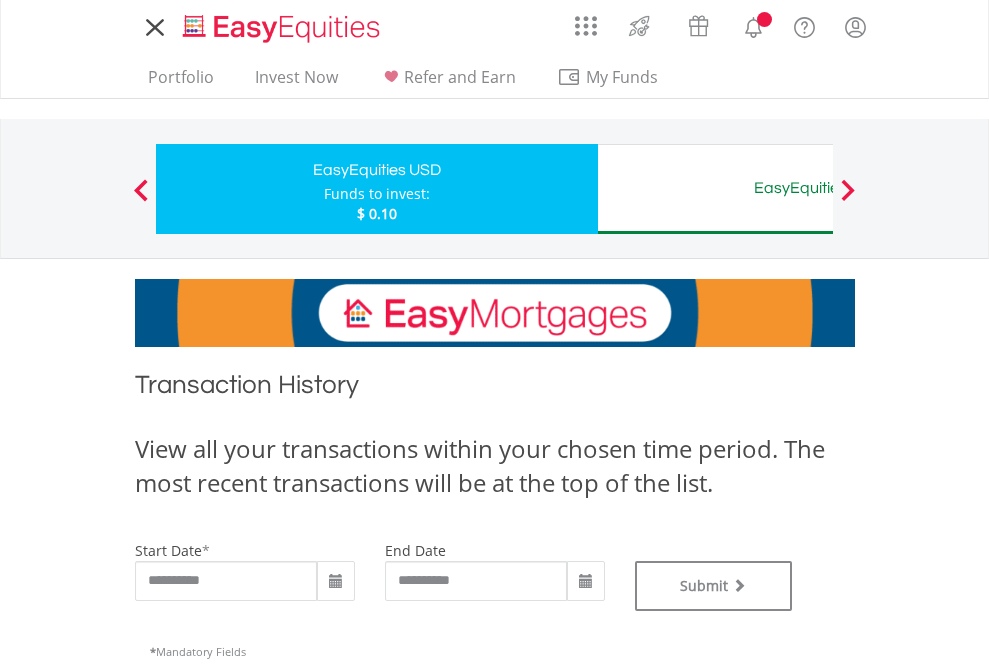 scroll, scrollTop: 811, scrollLeft: 0, axis: vertical 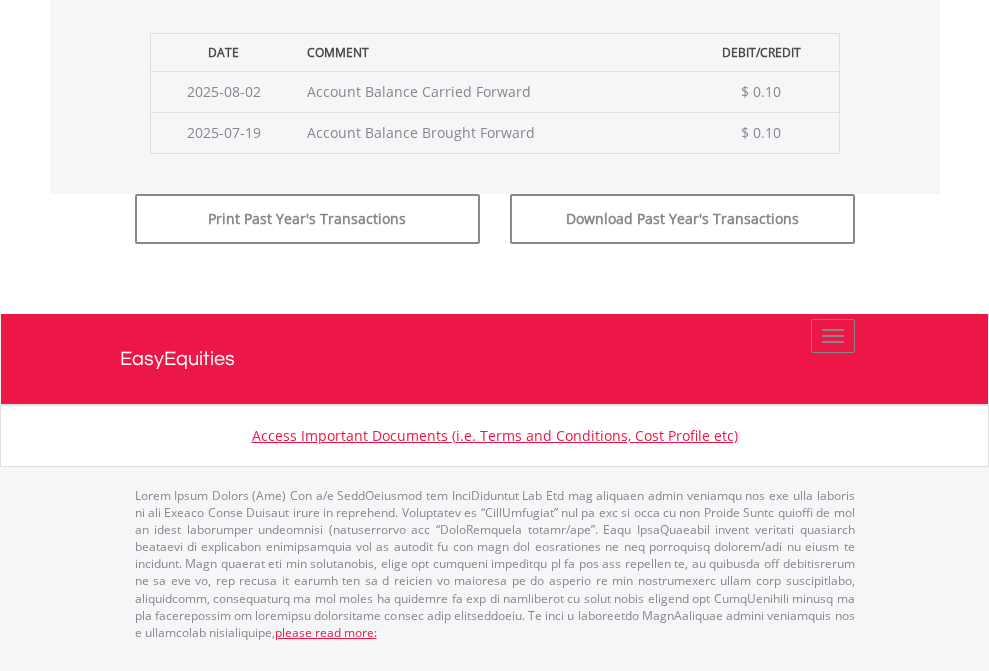 click on "Submit" at bounding box center (714, -183) 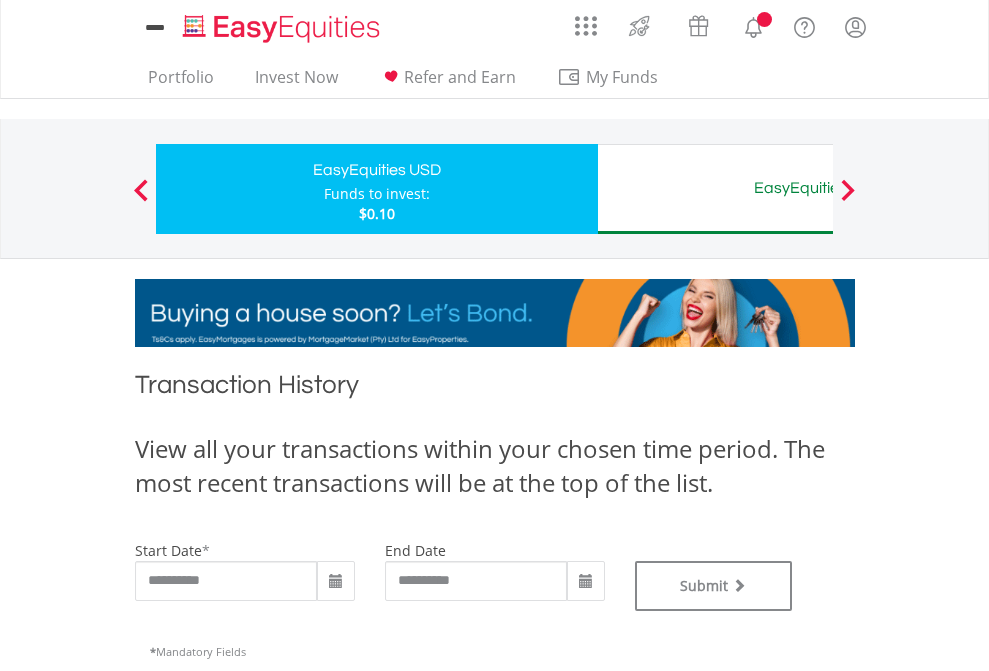 scroll, scrollTop: 0, scrollLeft: 0, axis: both 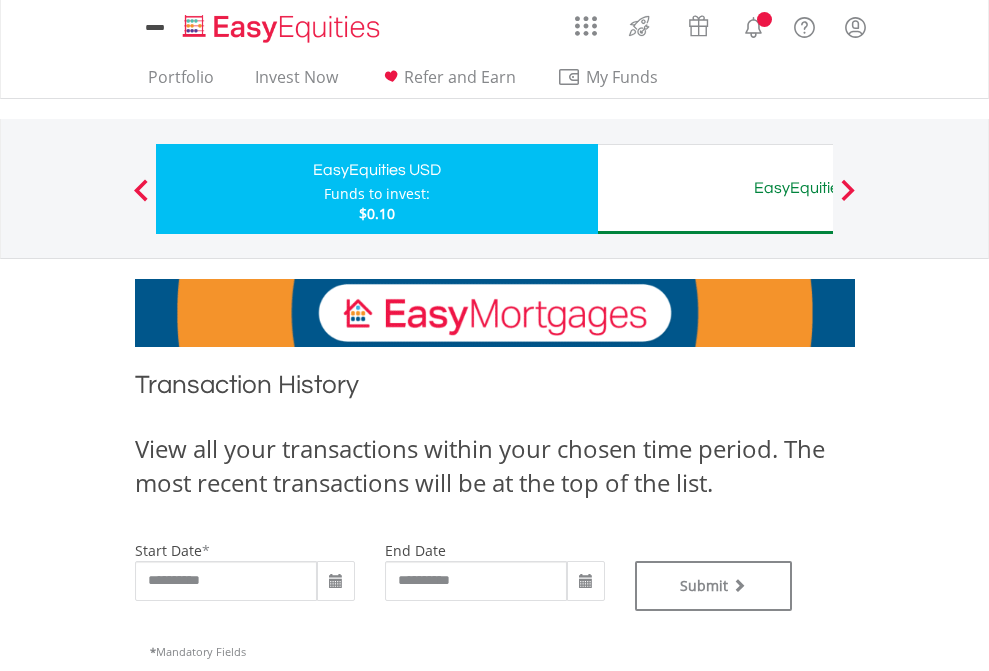 click on "Funds to invest:" at bounding box center (377, 194) 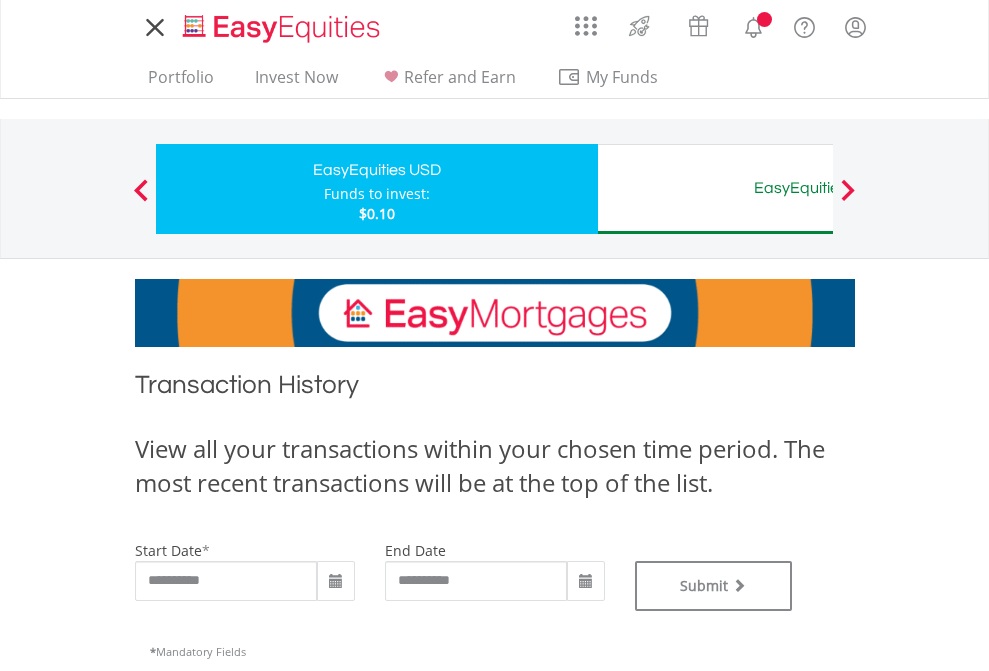 scroll, scrollTop: 0, scrollLeft: 0, axis: both 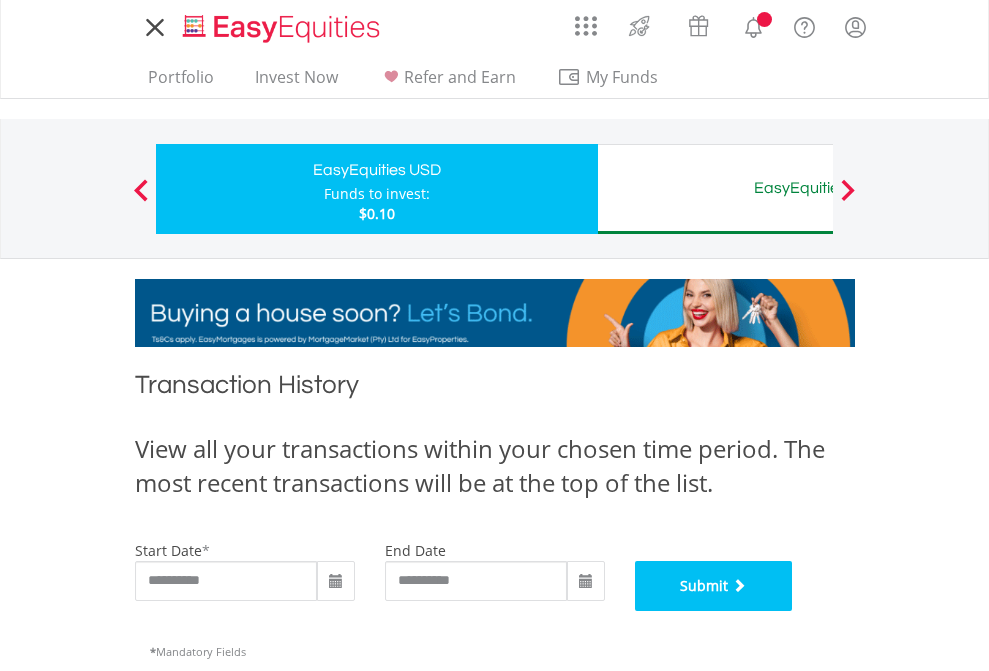click on "Submit" at bounding box center (714, 586) 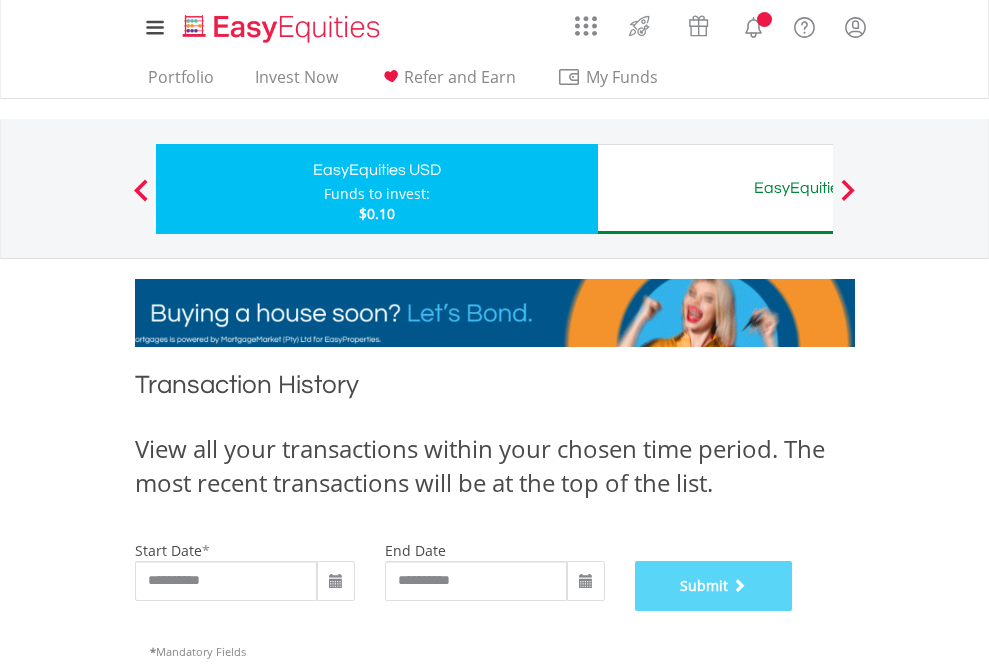 scroll, scrollTop: 811, scrollLeft: 0, axis: vertical 